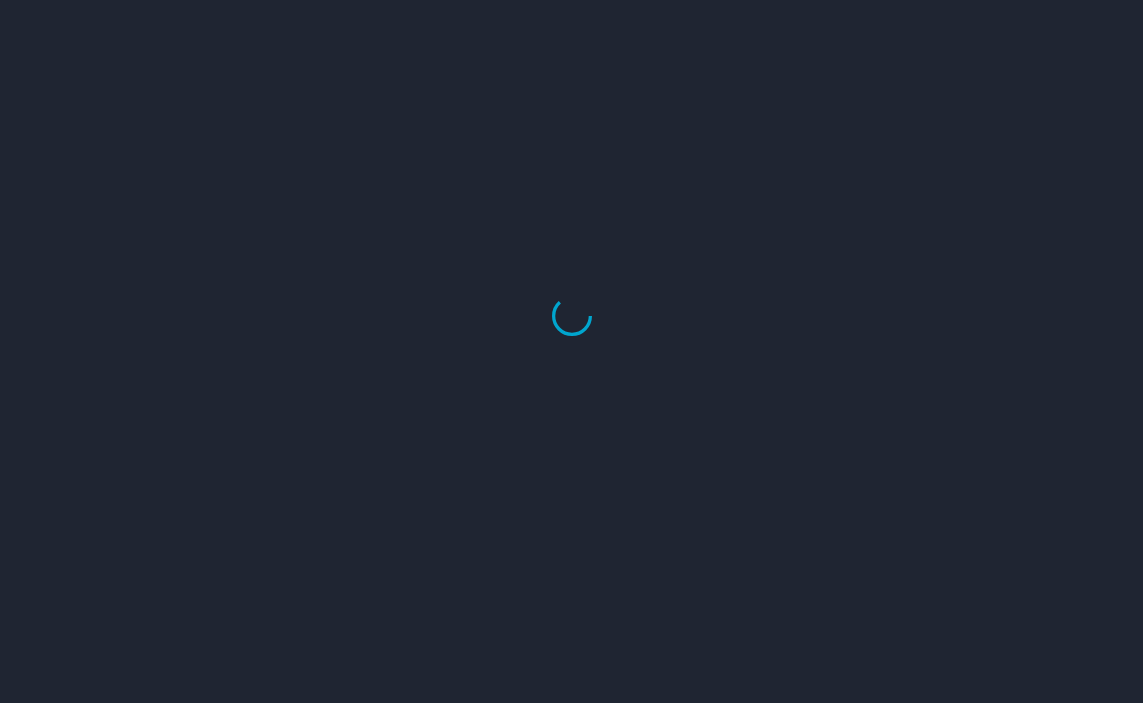 scroll, scrollTop: 0, scrollLeft: 0, axis: both 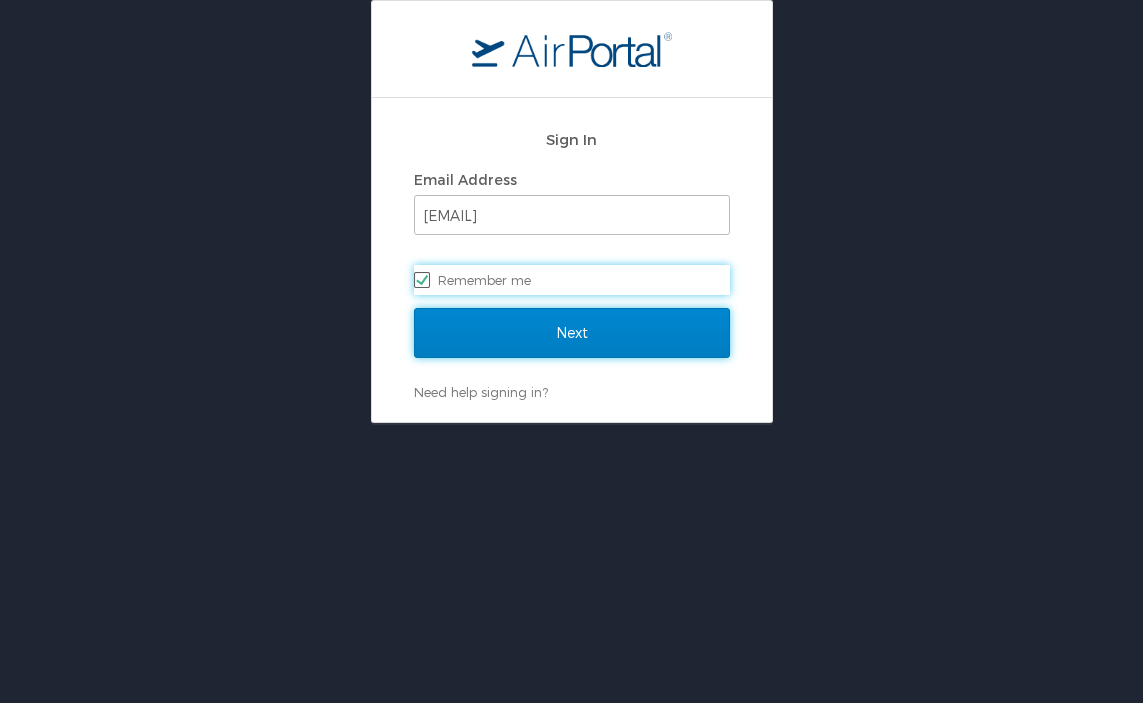 click on "Next" at bounding box center (572, 333) 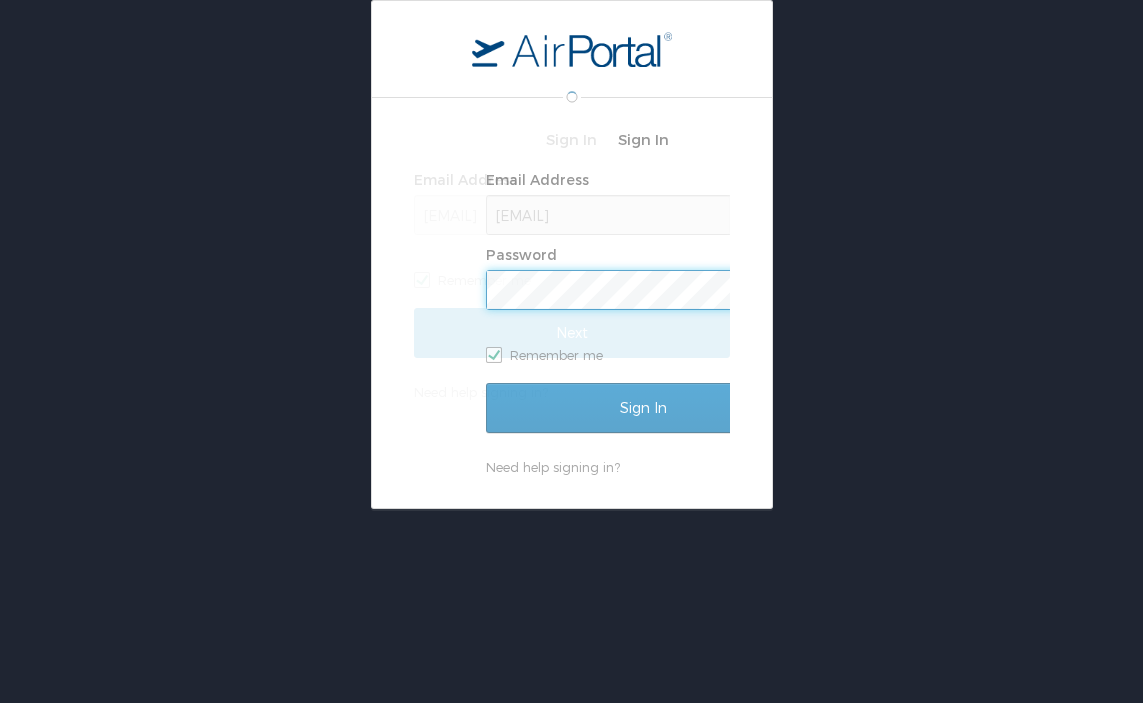scroll, scrollTop: 0, scrollLeft: 0, axis: both 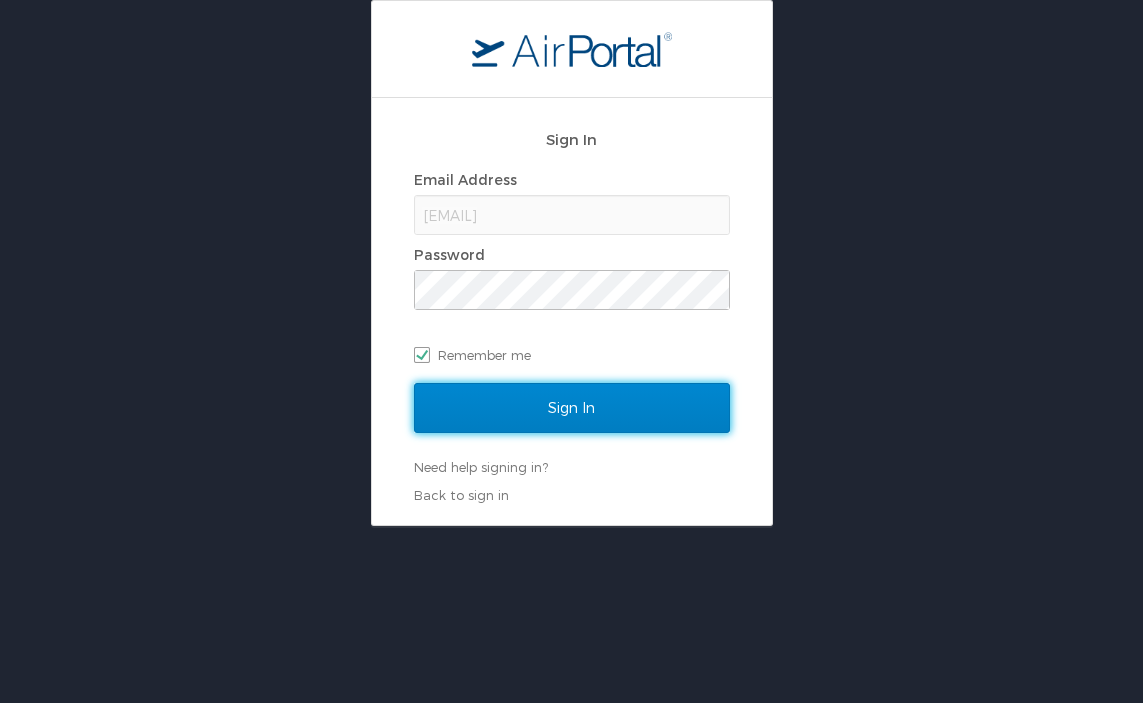 click on "Sign In" at bounding box center [572, 408] 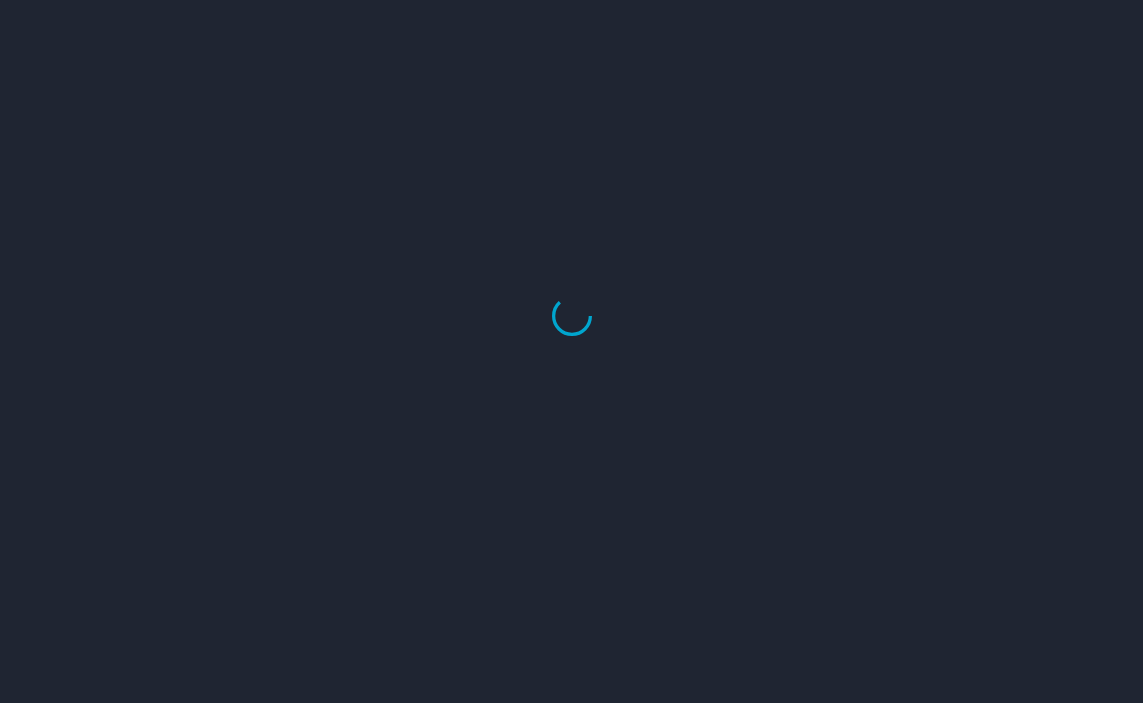 scroll, scrollTop: 0, scrollLeft: 0, axis: both 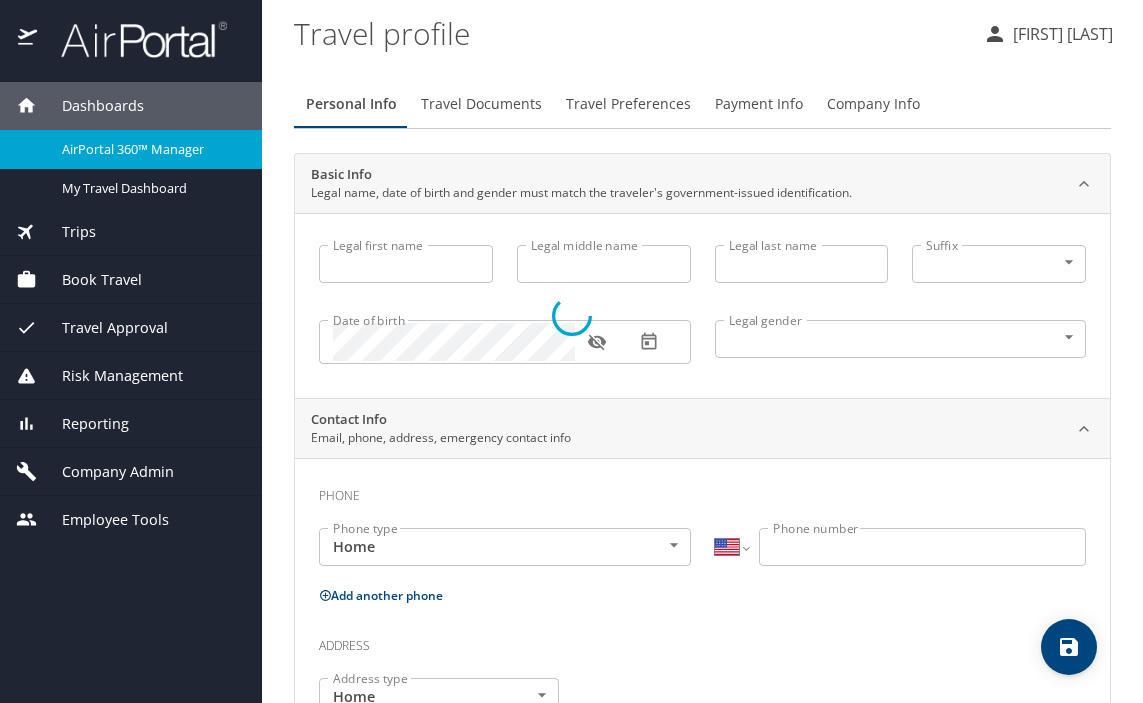 type on "[FIRST]" 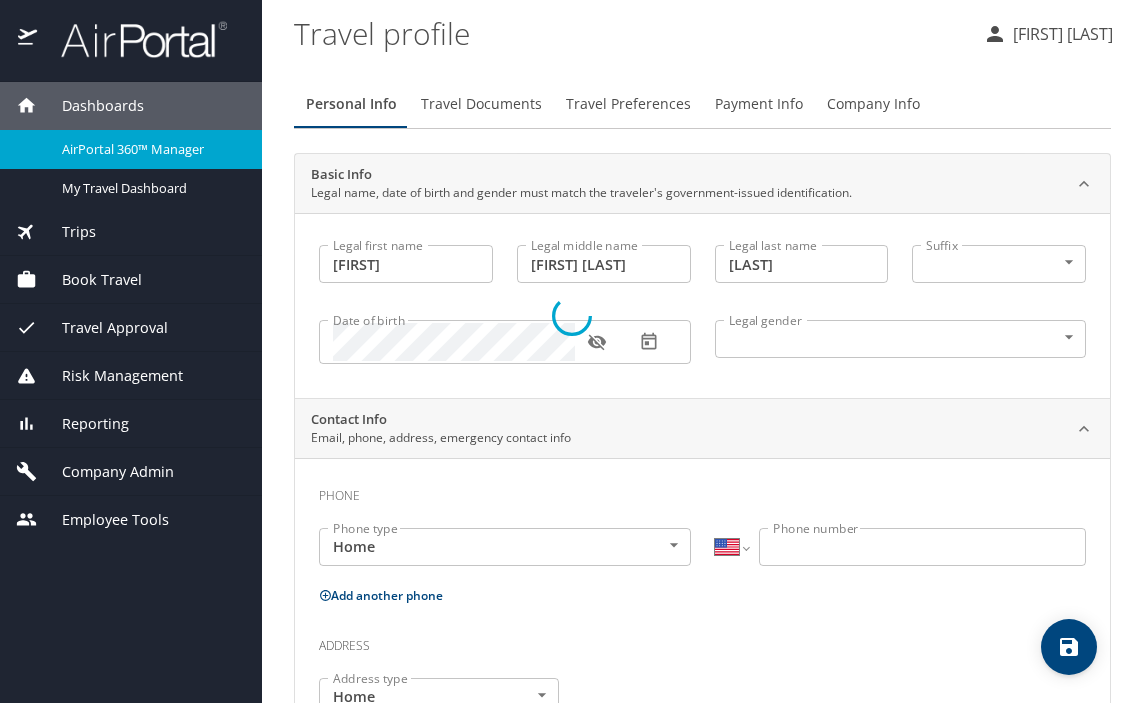 select on "US" 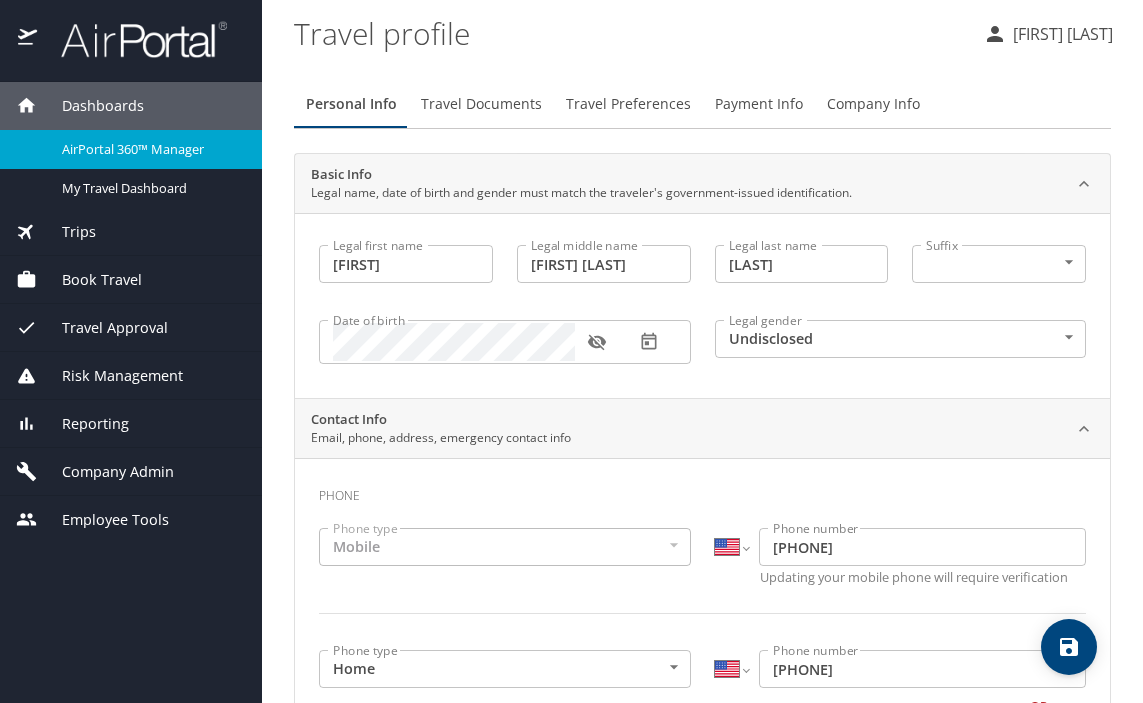 click on "AirPortal 360™ Manager" at bounding box center [150, 149] 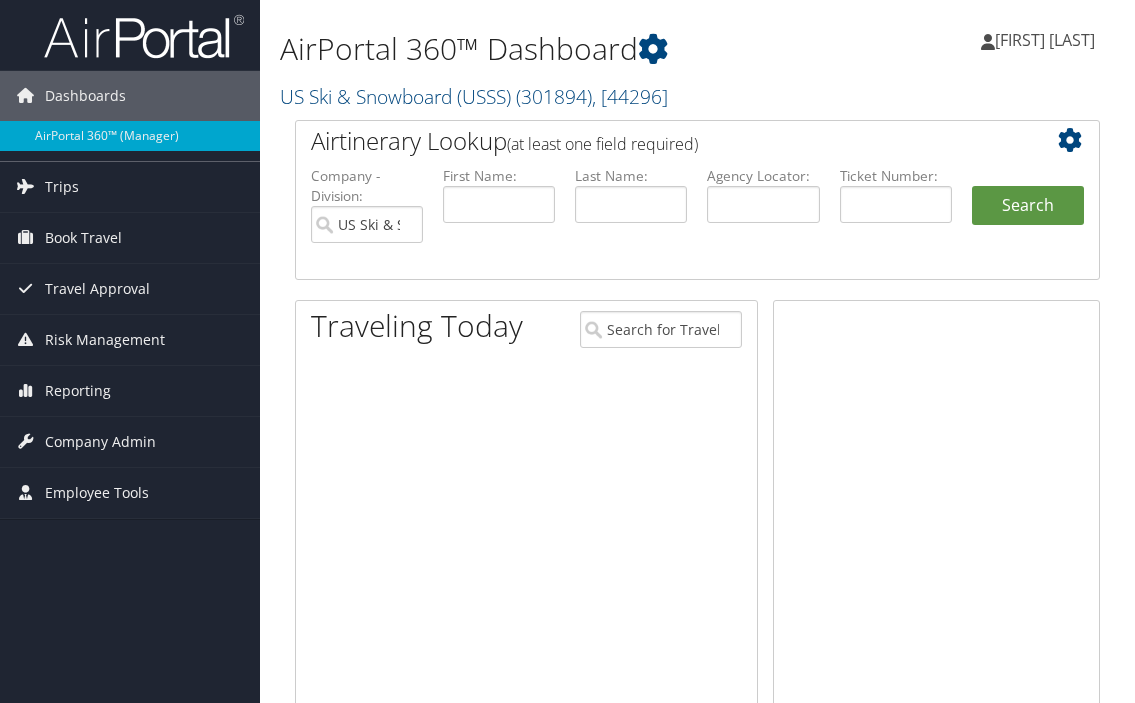 scroll, scrollTop: 0, scrollLeft: 0, axis: both 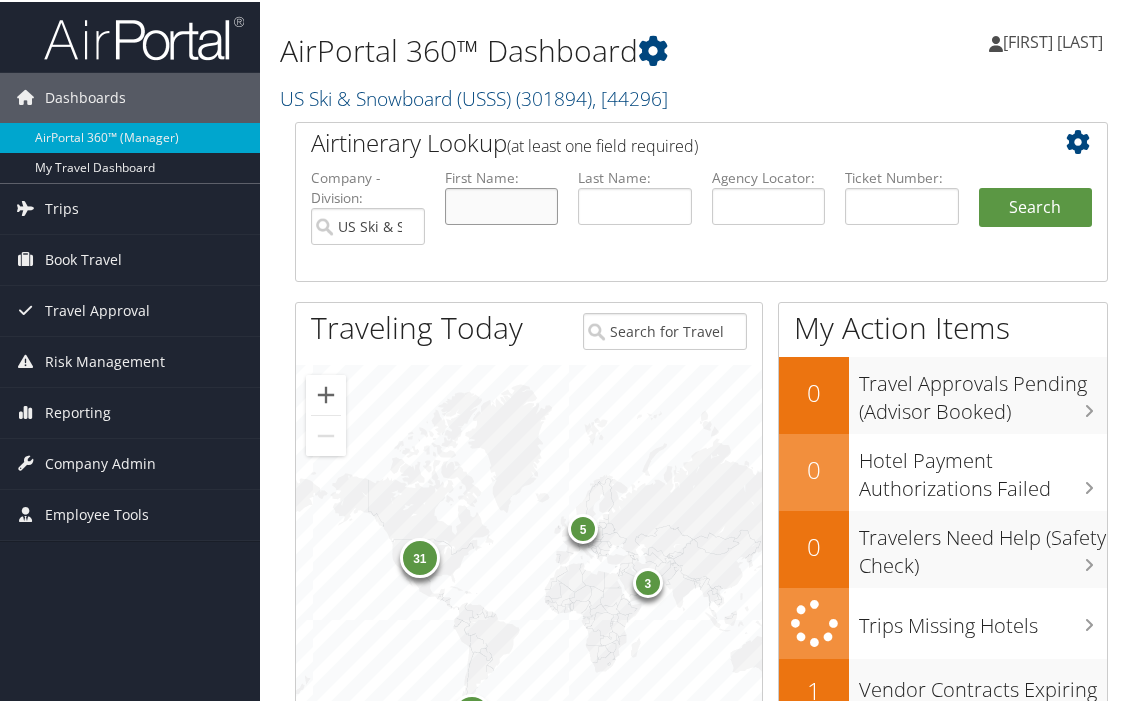 click at bounding box center (502, 204) 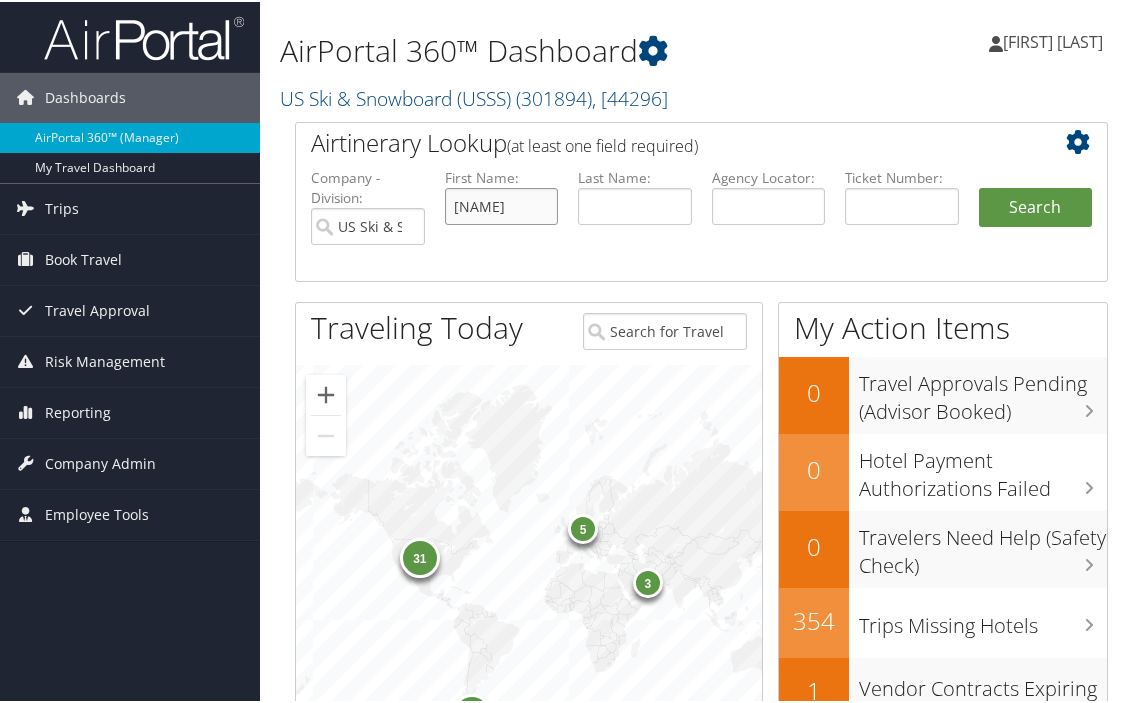 type on "danijel" 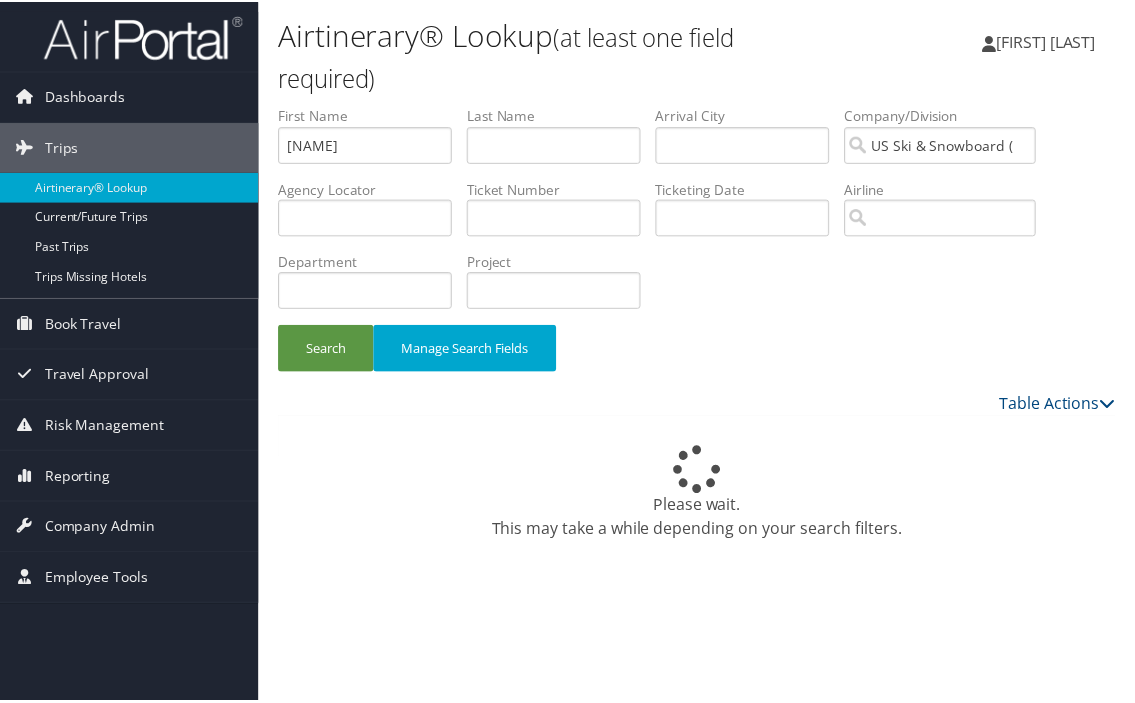 scroll, scrollTop: 0, scrollLeft: 0, axis: both 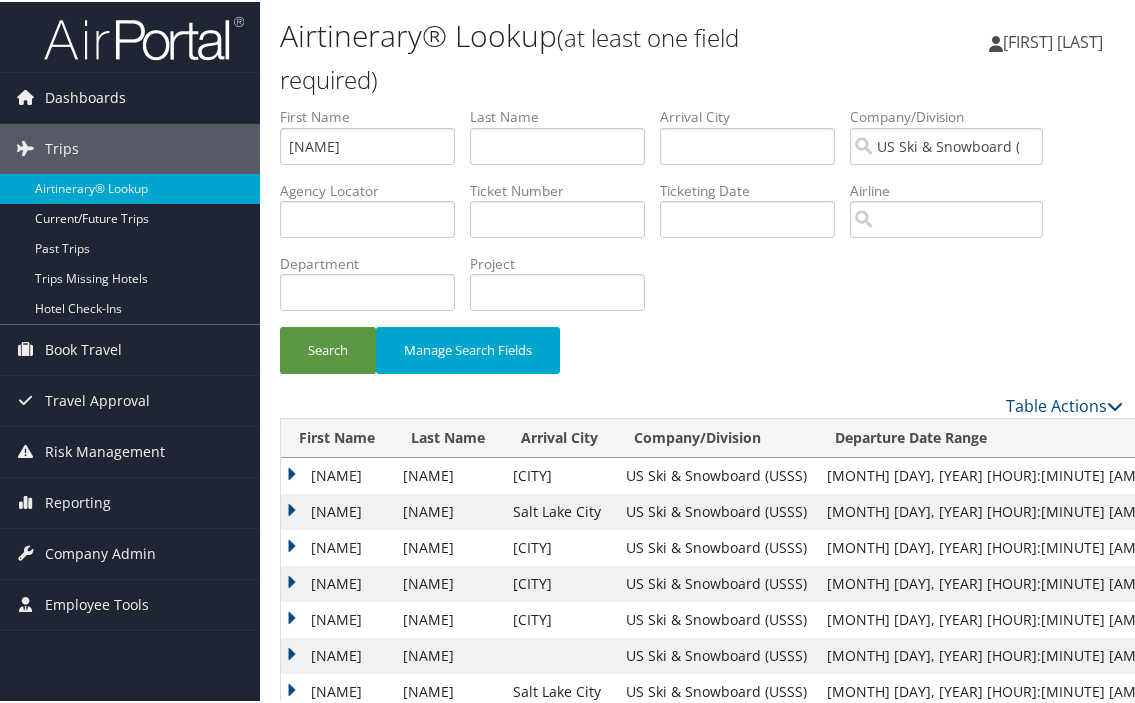 click on "DANIJEL" at bounding box center [337, 474] 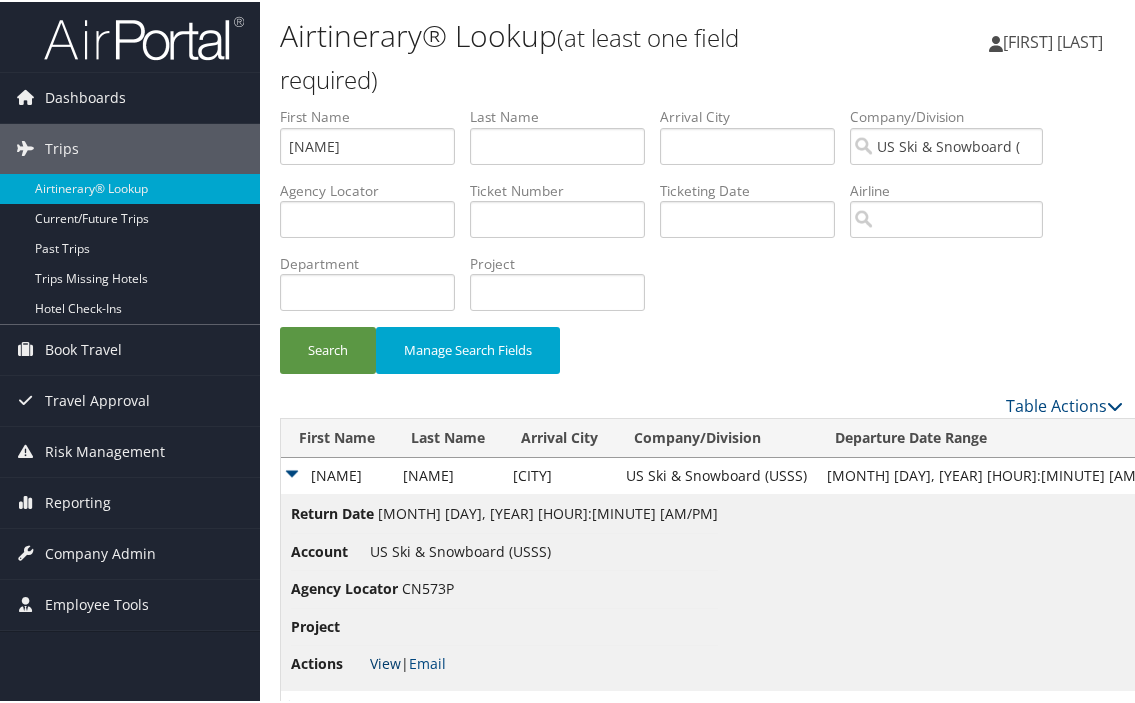 click on "View" at bounding box center (385, 661) 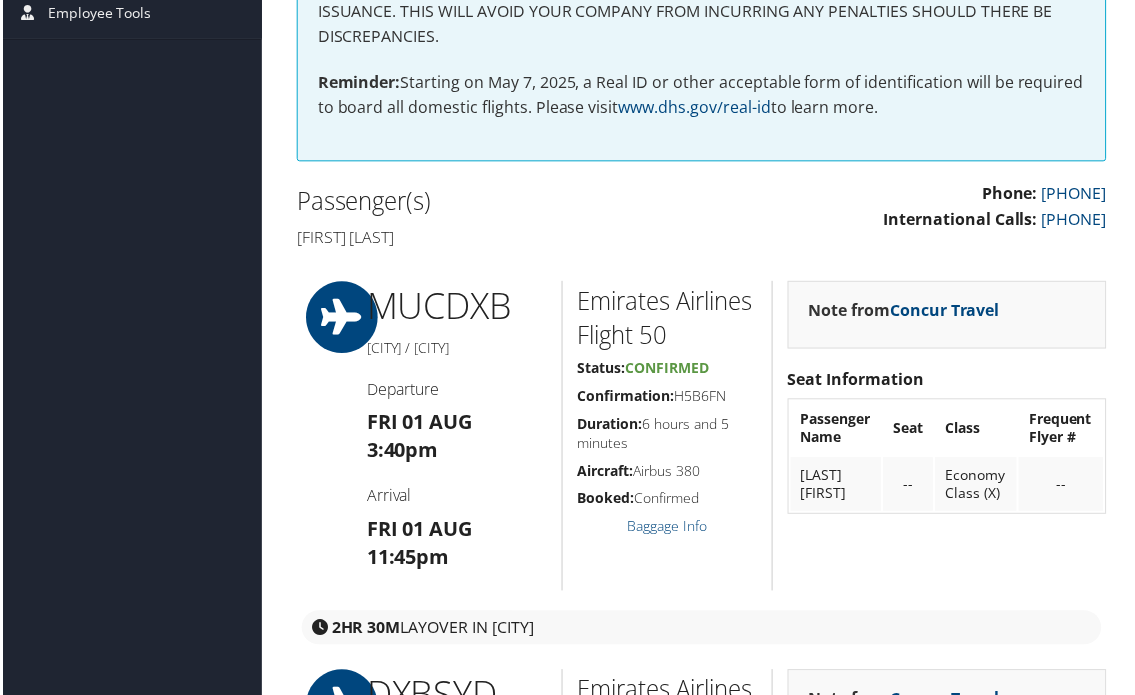 scroll, scrollTop: 0, scrollLeft: 0, axis: both 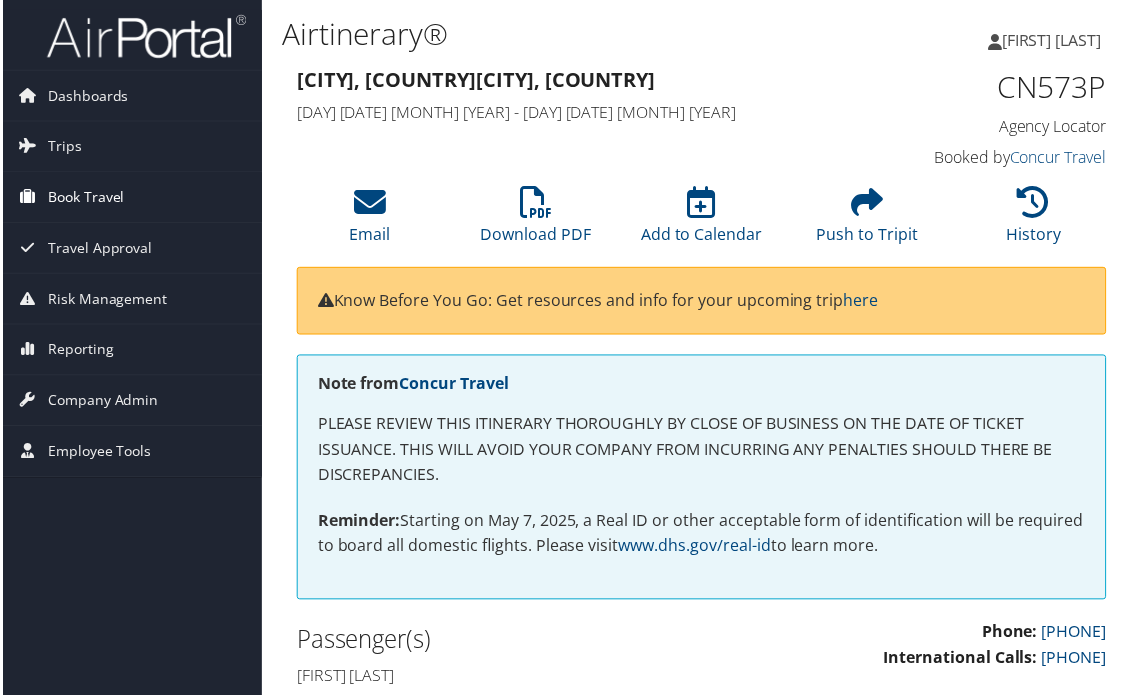 click on "Book Travel" at bounding box center [83, 198] 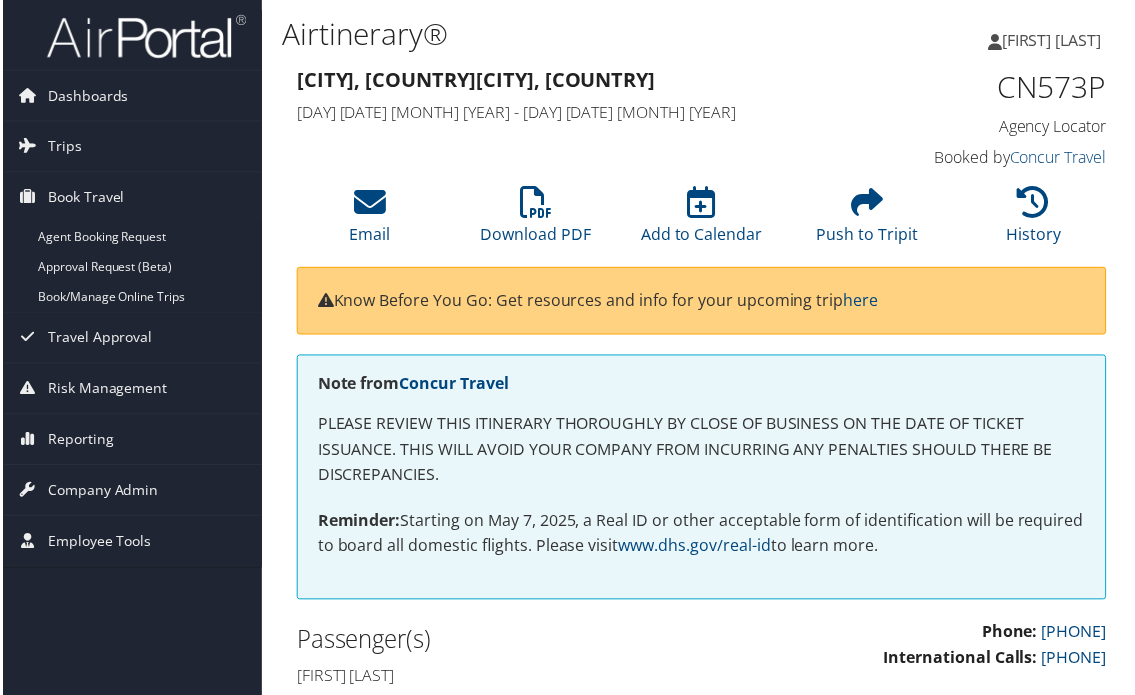 click on "Book Travel Agent Booking Request Approval Request (Beta) Book/Manage Online Trips" at bounding box center (130, 243) 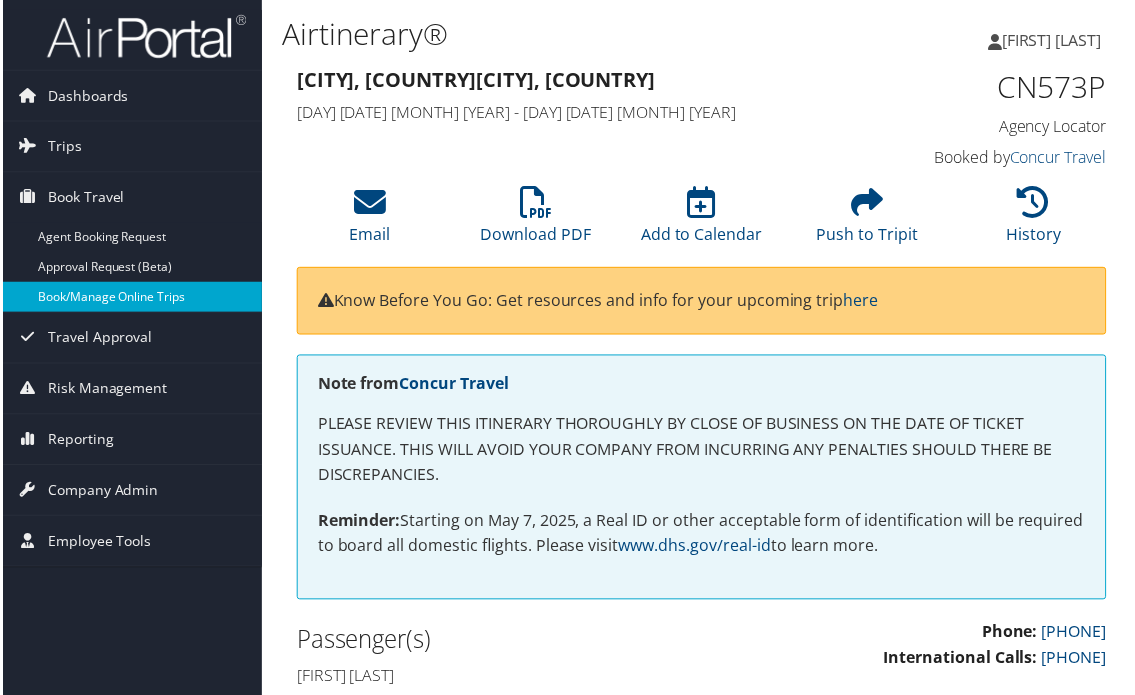 click on "Book/Manage Online Trips" at bounding box center [130, 298] 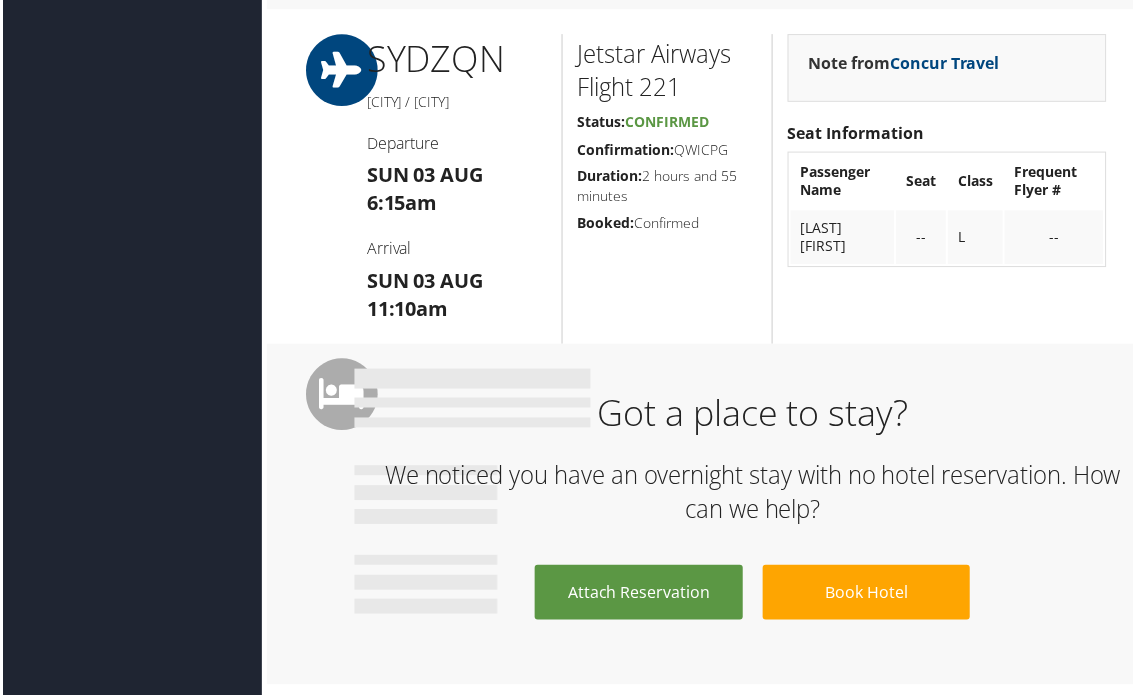 scroll, scrollTop: 1756, scrollLeft: 0, axis: vertical 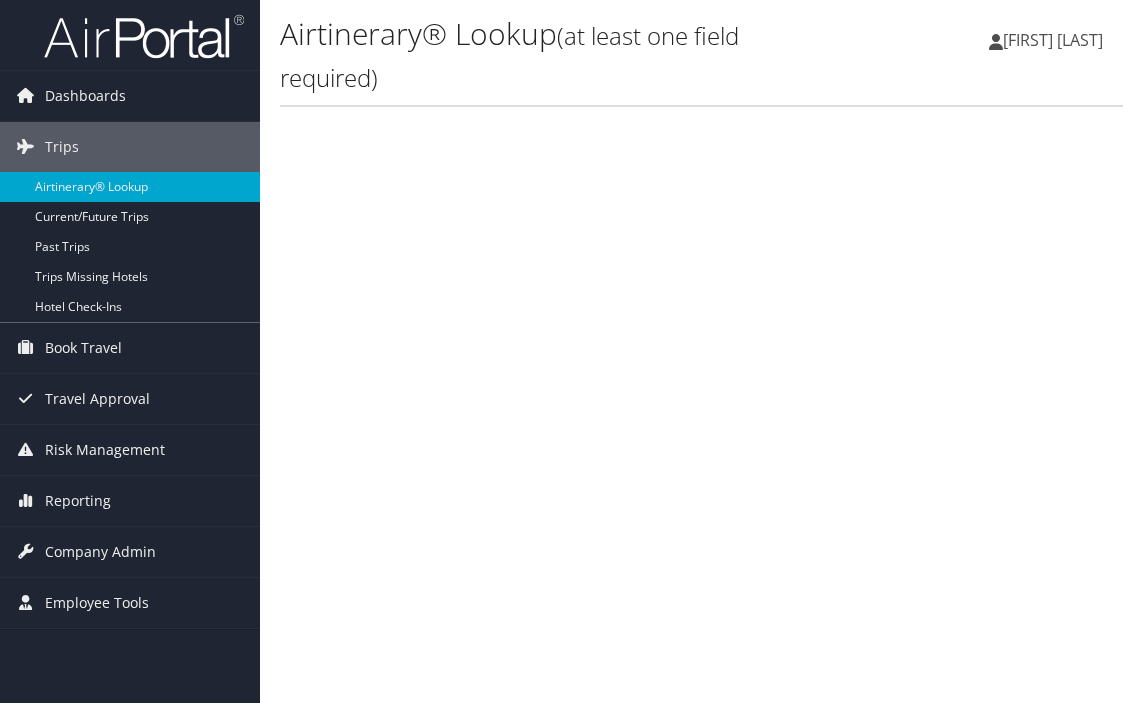 click on "Airtinerary® Lookup  (at least one field required)
[FIRST] [LAST]
[FIRST] [LAST]
My Settings
Travel Agency Contacts
View Travel Profile
Give Feedback" at bounding box center [701, 351] 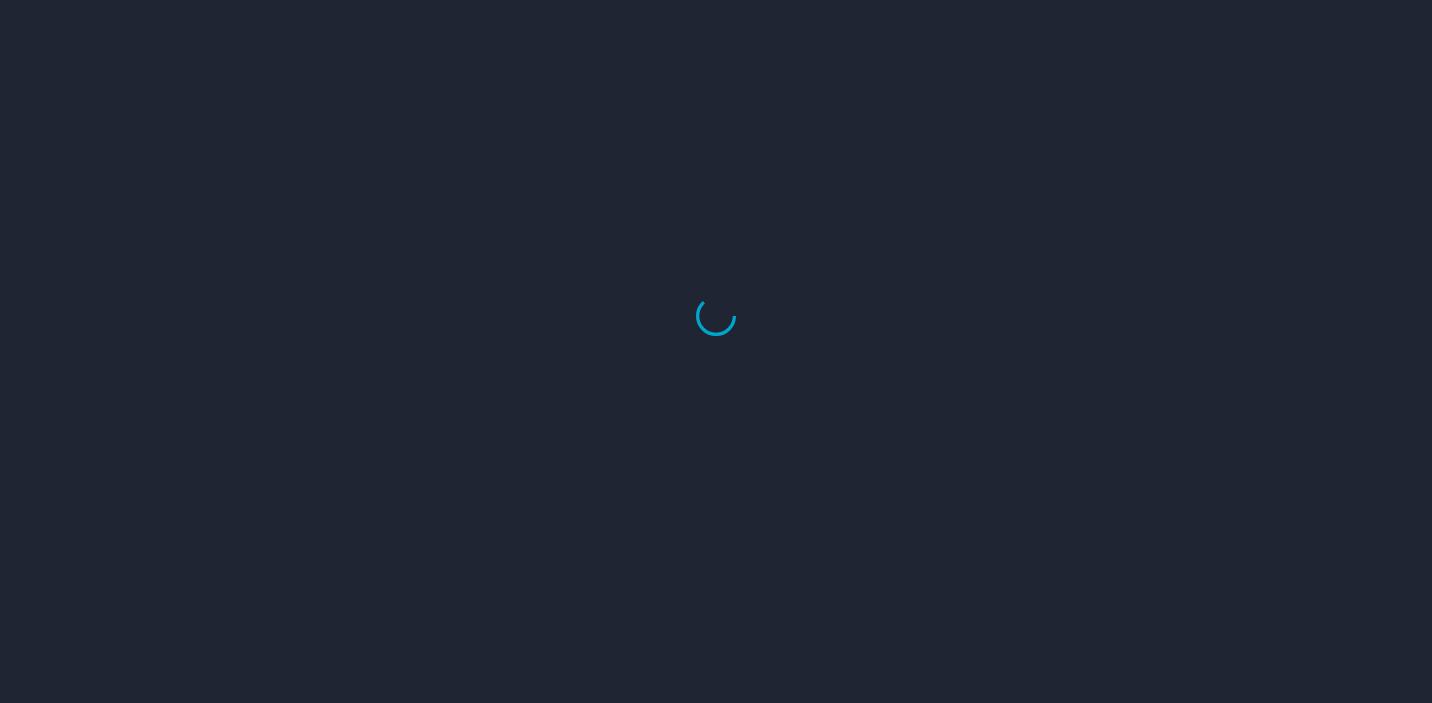 scroll, scrollTop: 0, scrollLeft: 0, axis: both 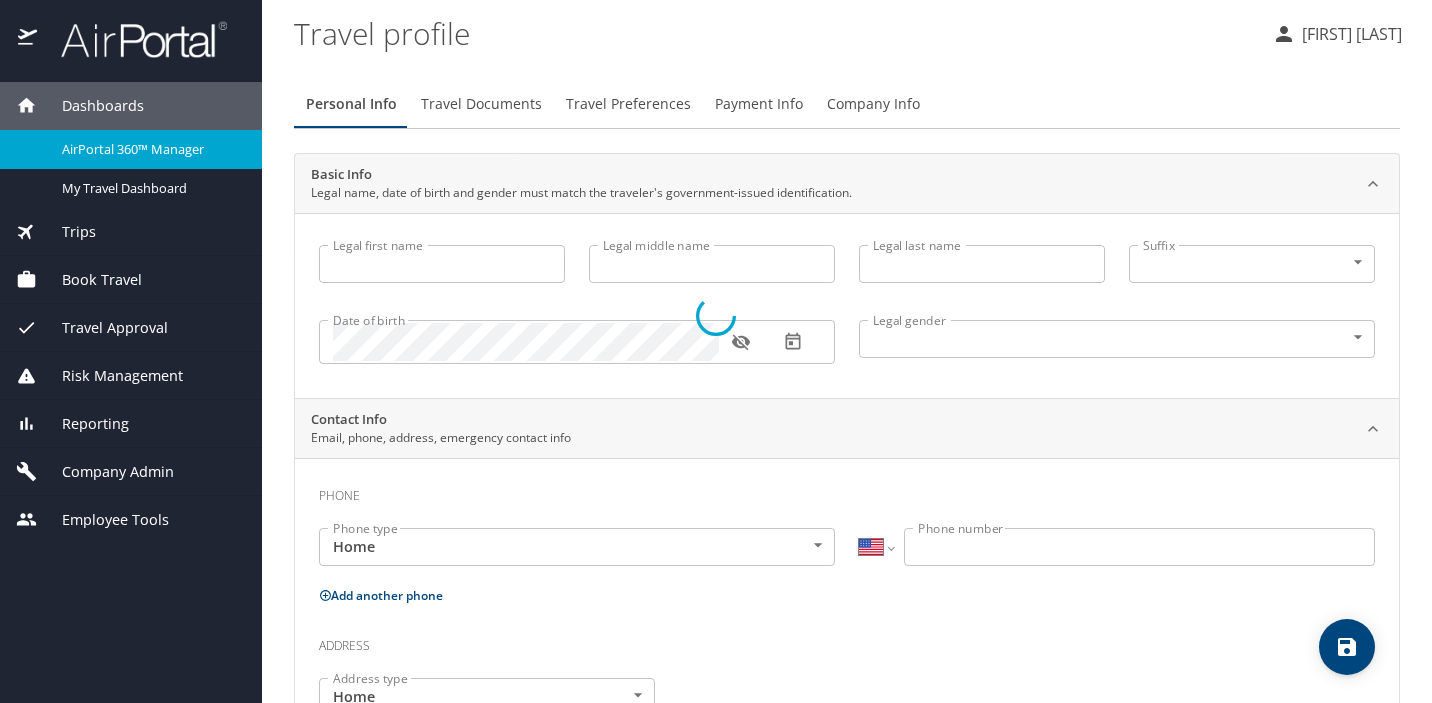 type on "[FIRST]" 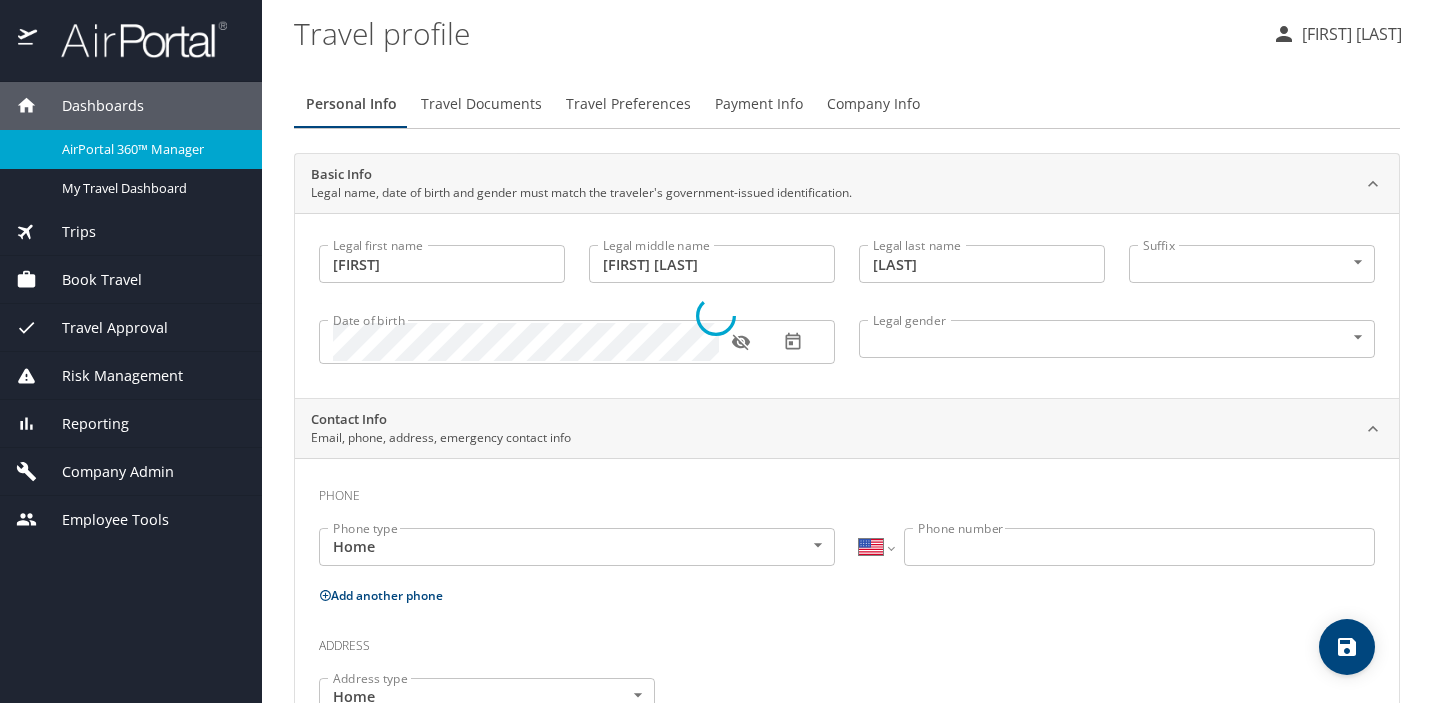 select on "US" 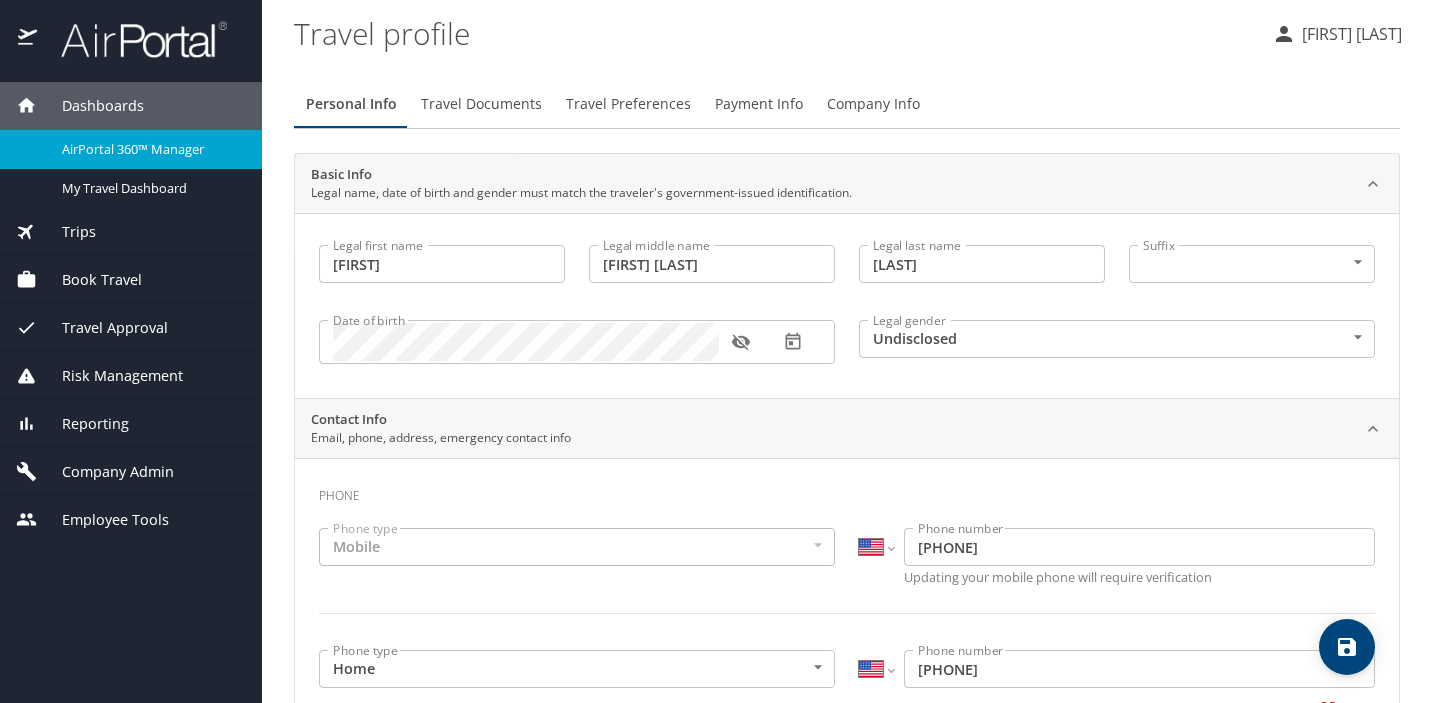 click on "AirPortal 360™ Manager" at bounding box center [150, 149] 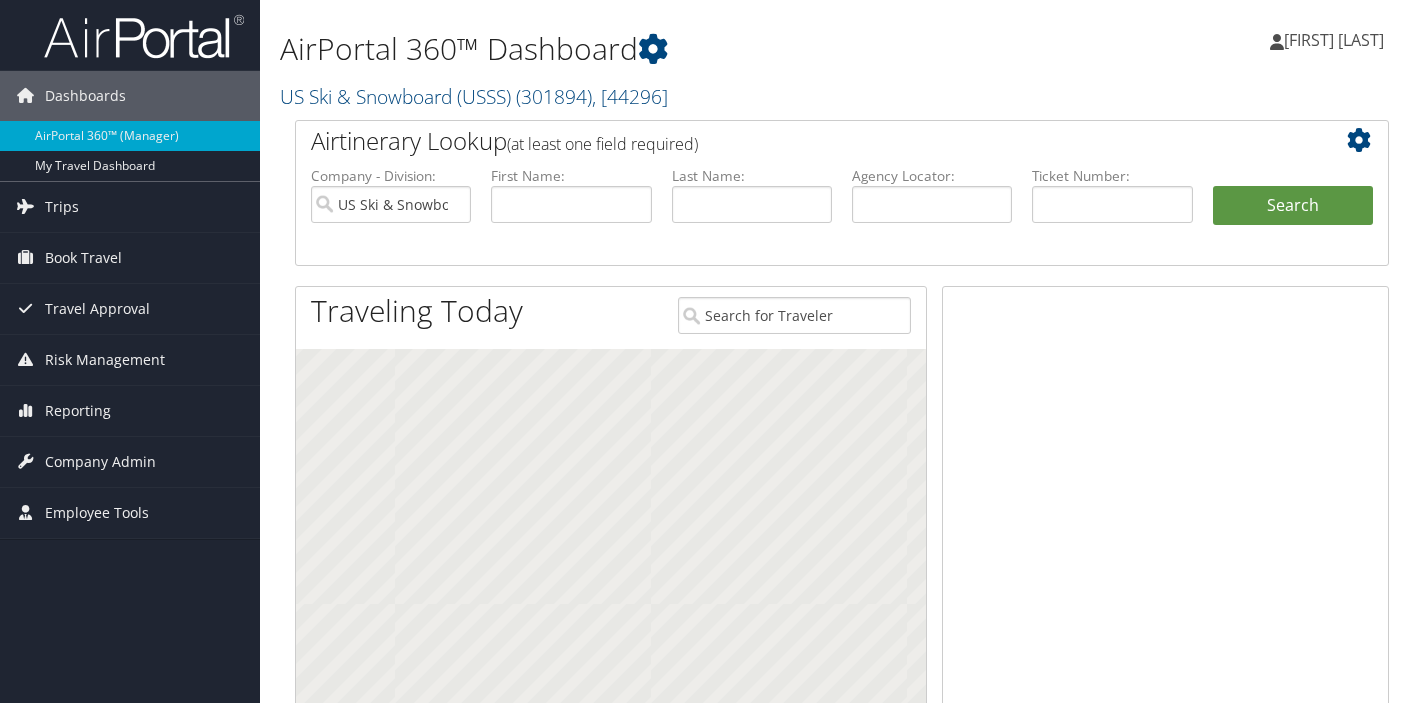 scroll, scrollTop: 0, scrollLeft: 0, axis: both 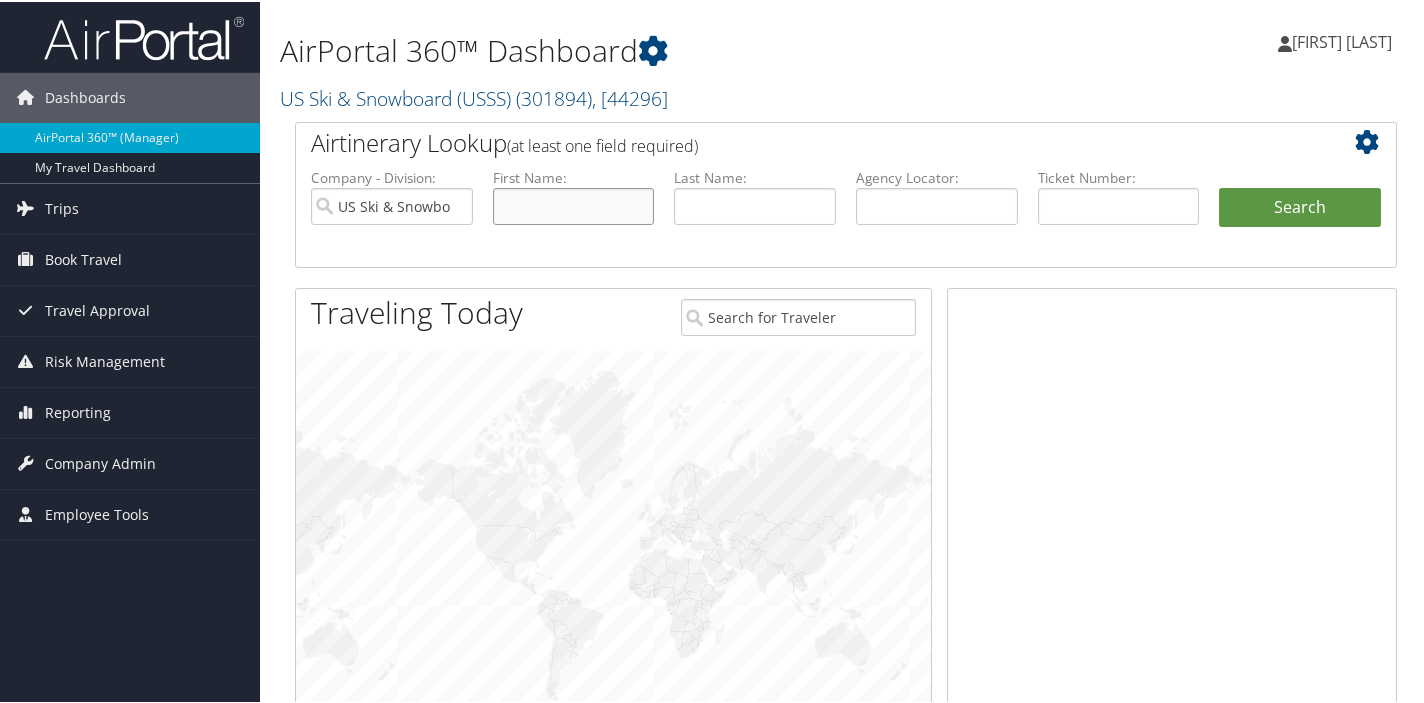 click at bounding box center [574, 204] 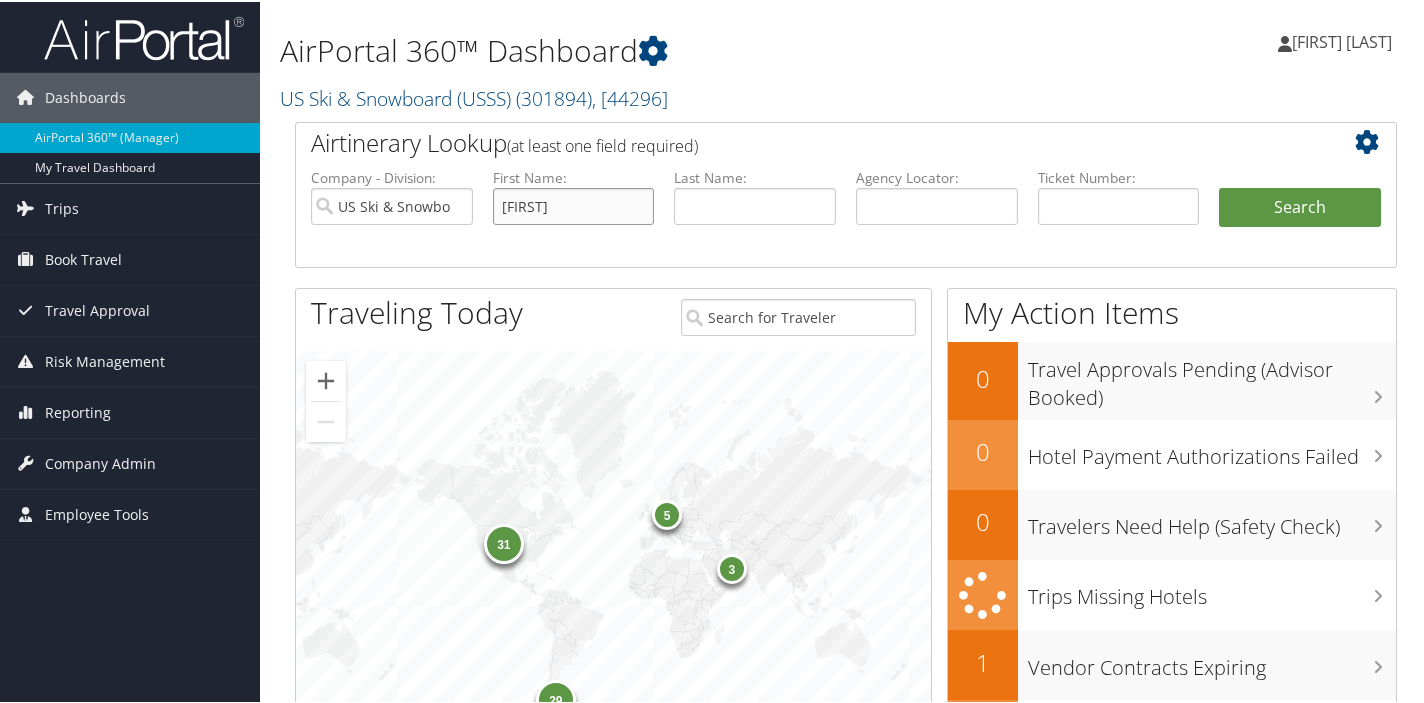 type on "danijel" 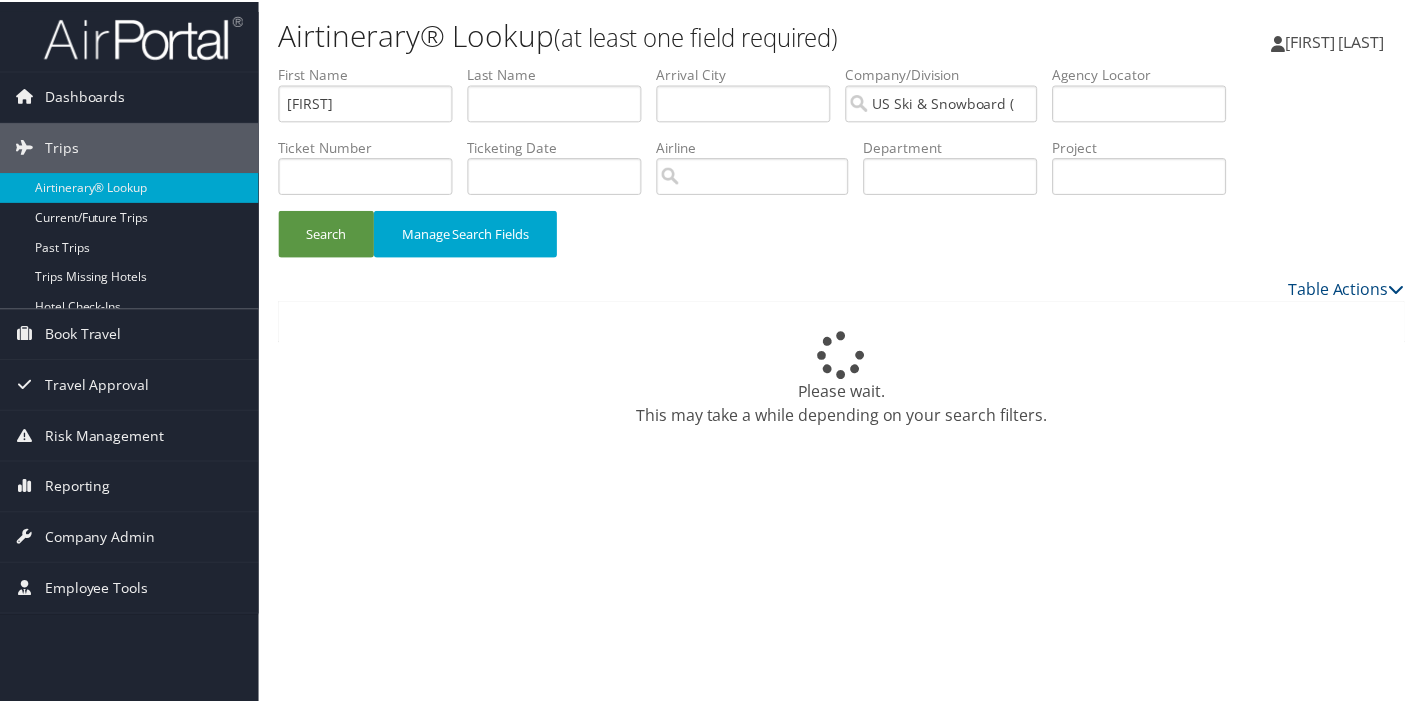 scroll, scrollTop: 0, scrollLeft: 0, axis: both 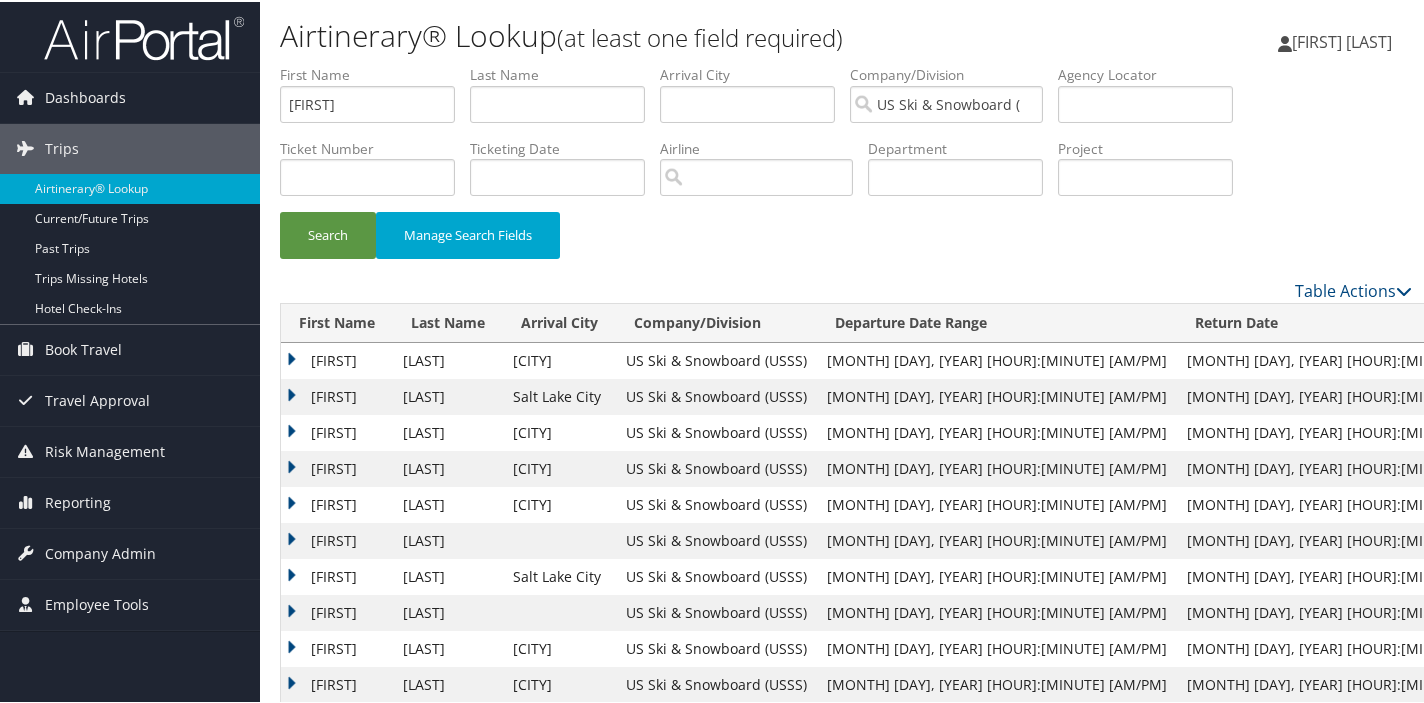 click on "DANIJEL" at bounding box center (337, 359) 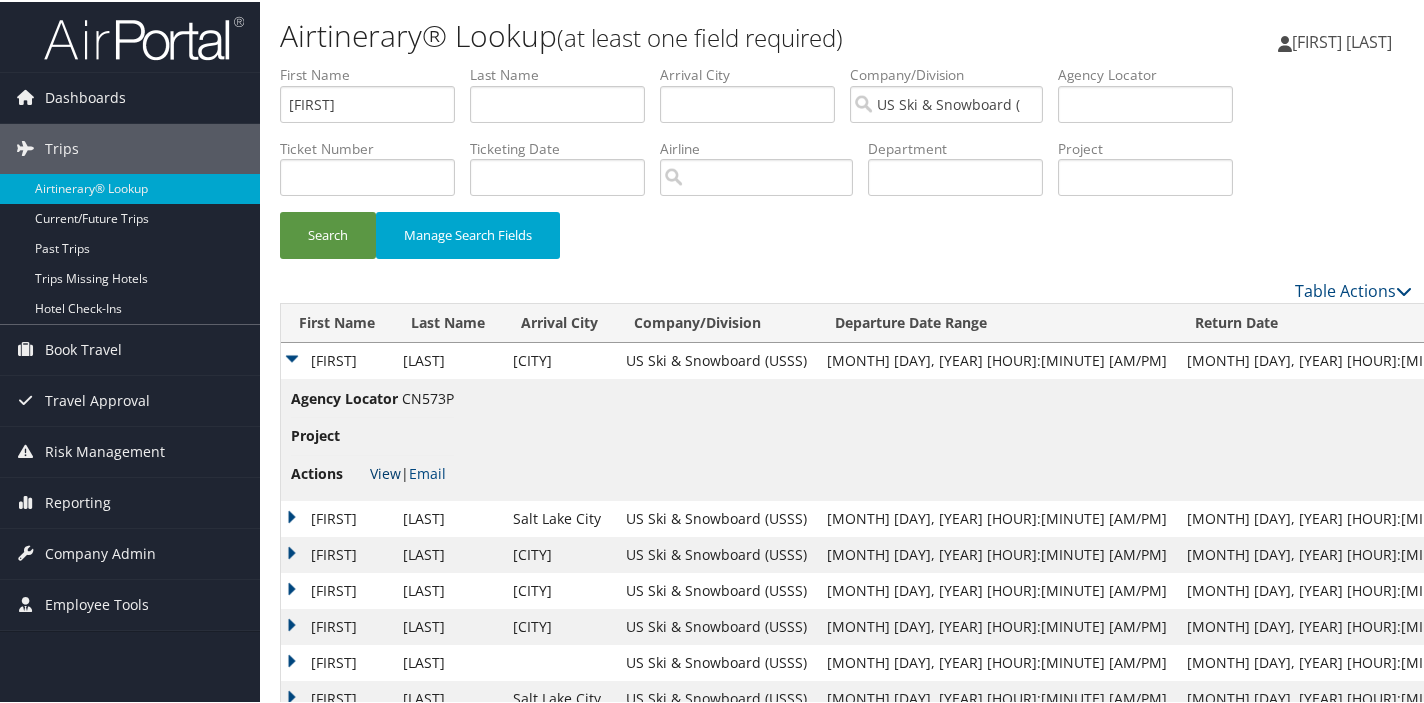 click on "View" at bounding box center (385, 471) 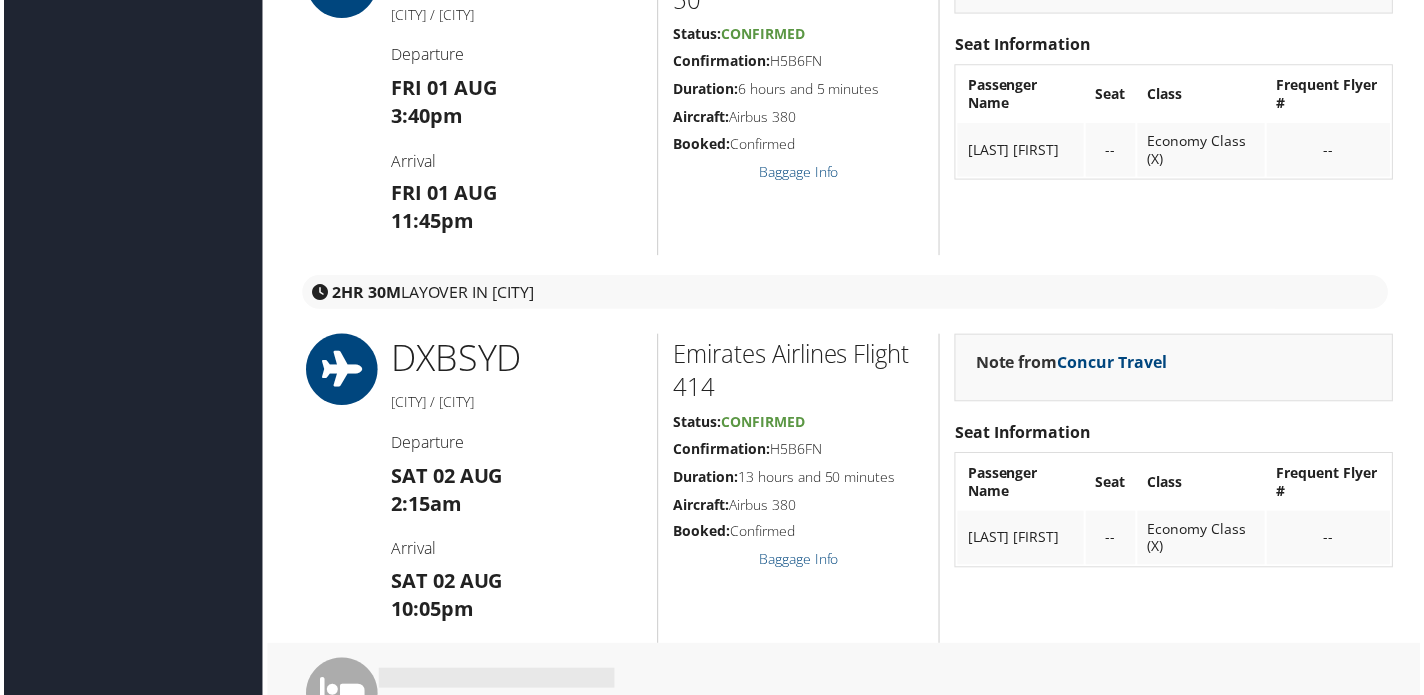 scroll, scrollTop: 746, scrollLeft: 0, axis: vertical 